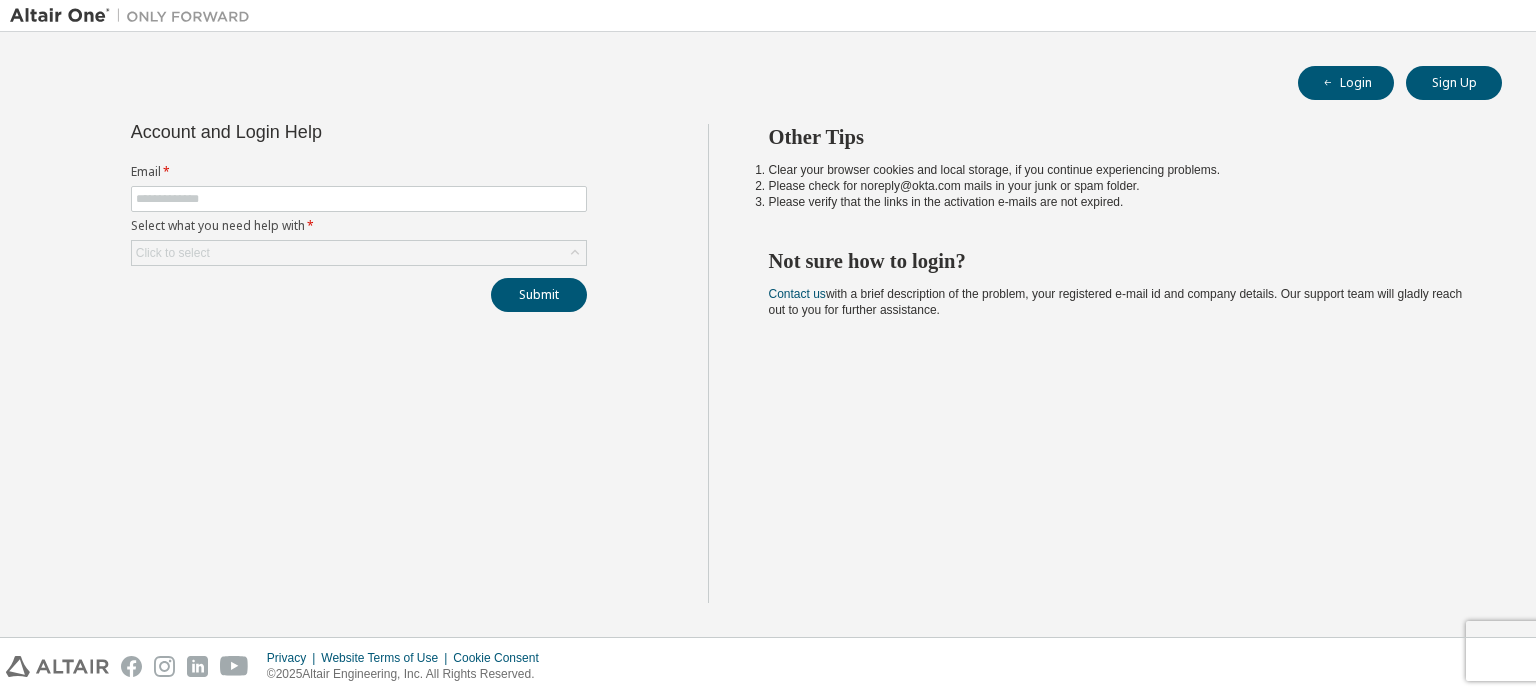 scroll, scrollTop: 0, scrollLeft: 0, axis: both 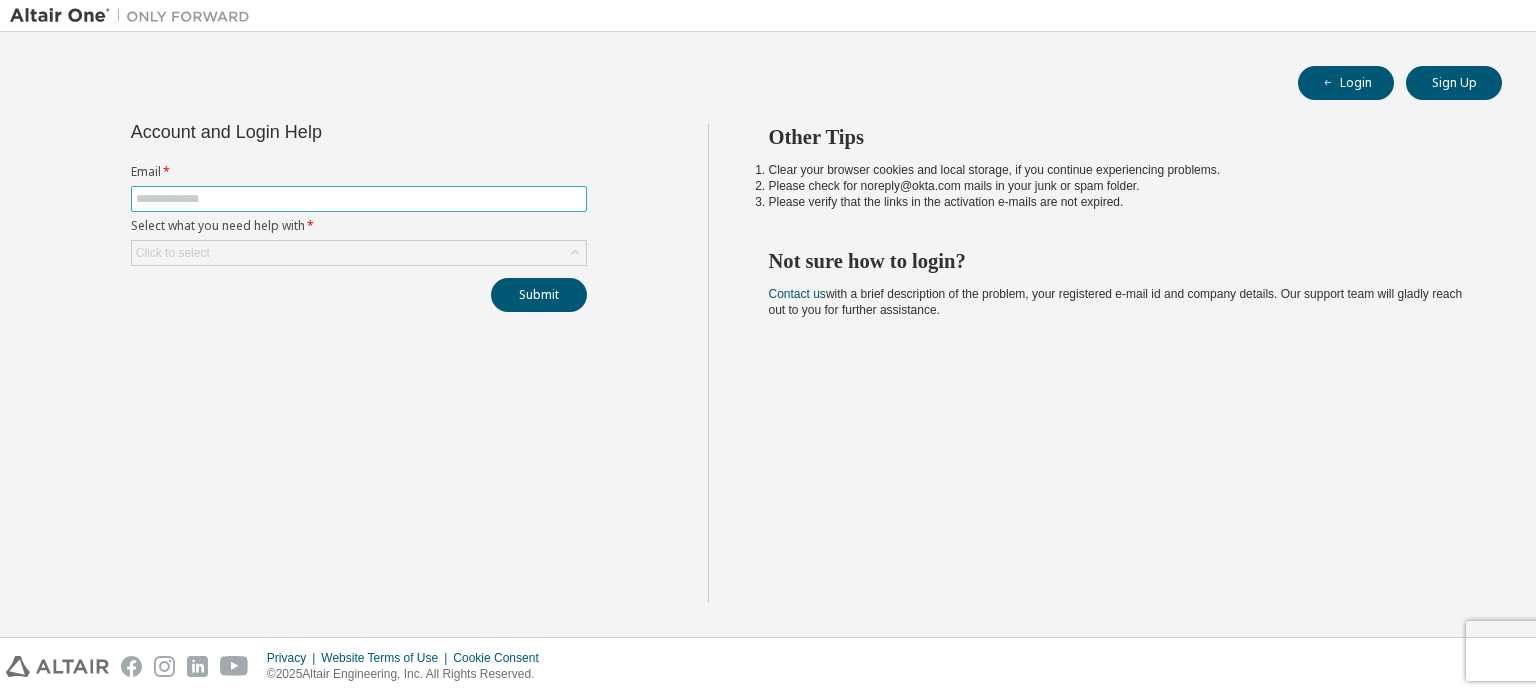 click at bounding box center (359, 199) 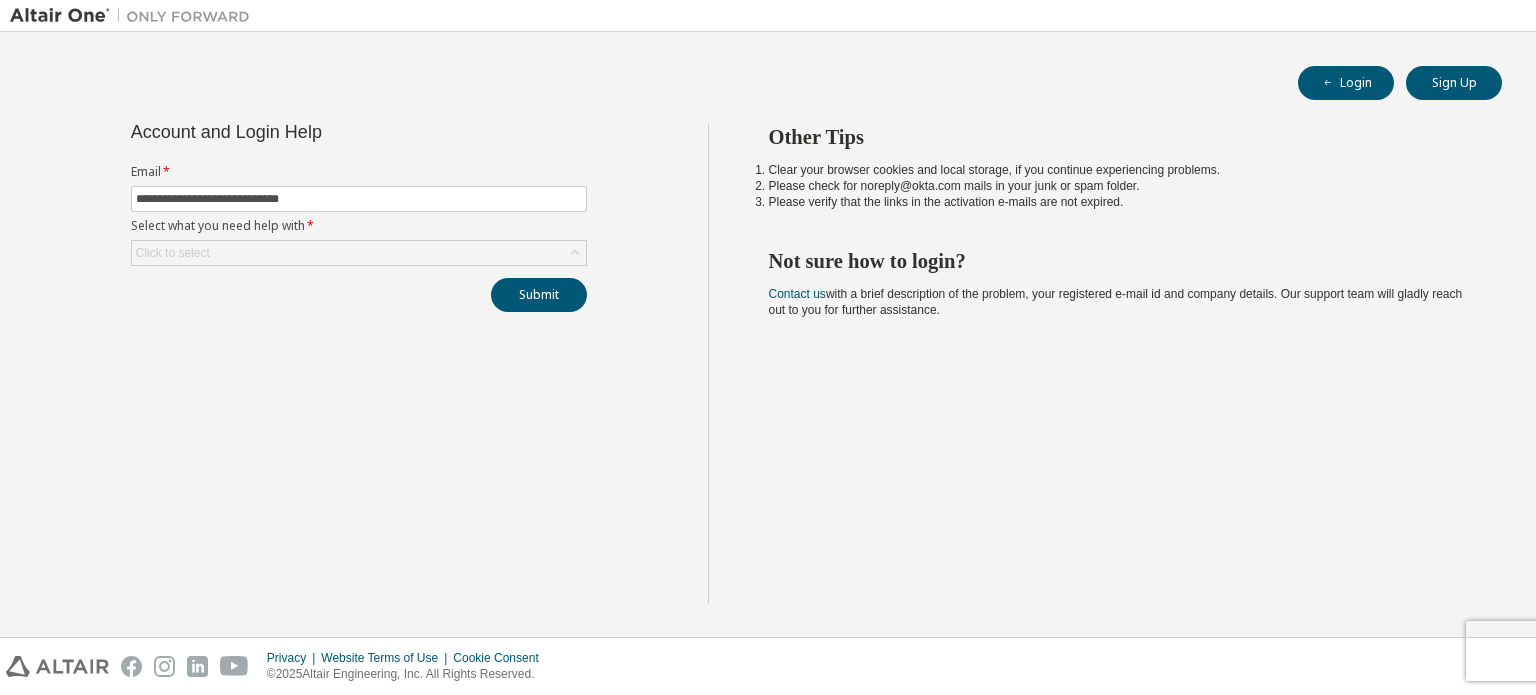 click on "**********" at bounding box center [359, 215] 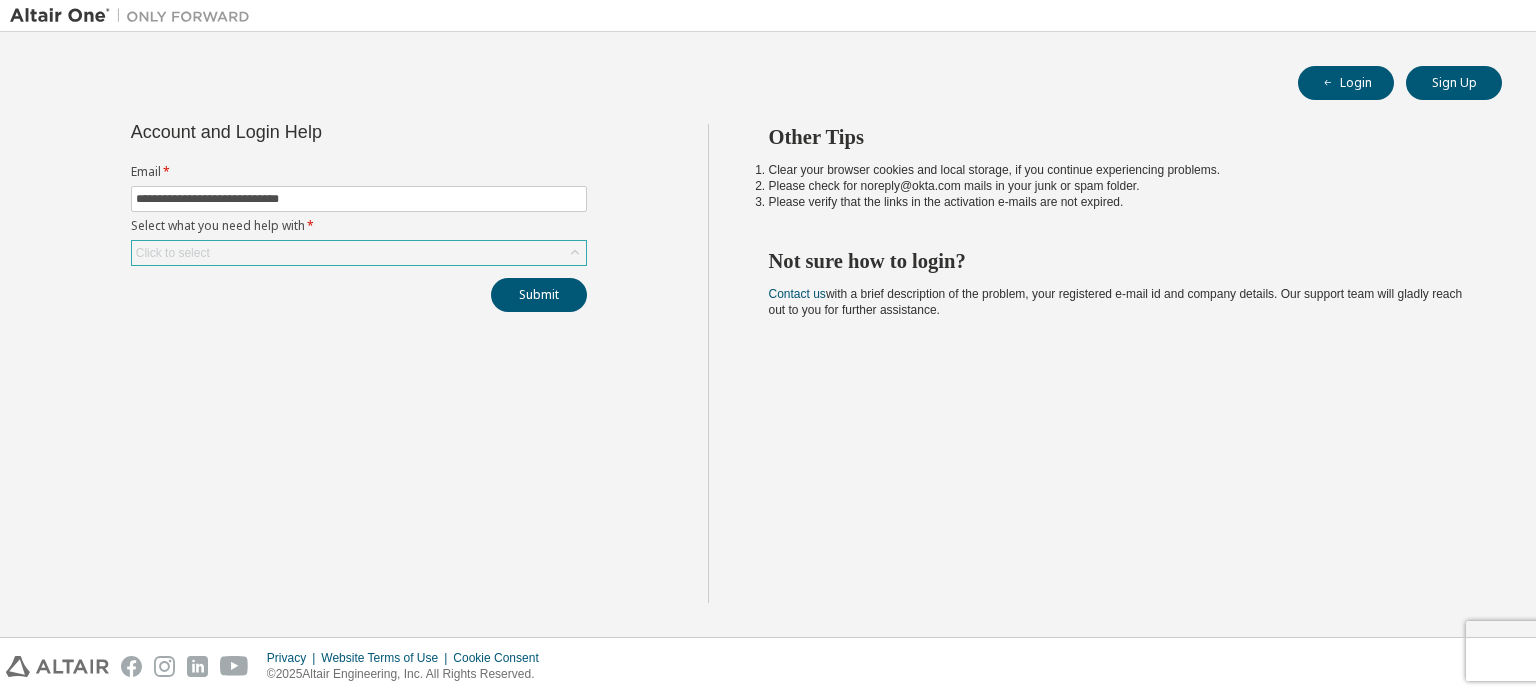 click on "Click to select" at bounding box center [359, 253] 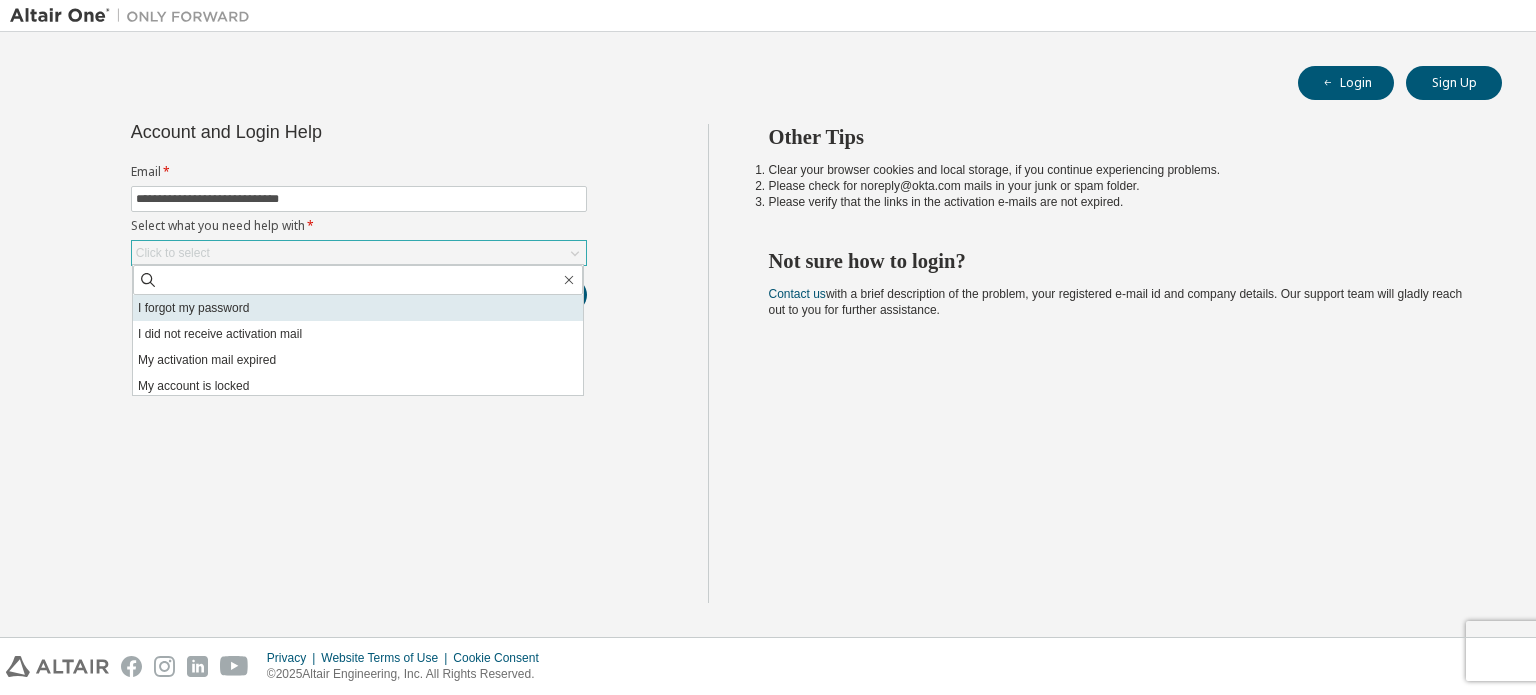 click on "I forgot my password" at bounding box center (358, 308) 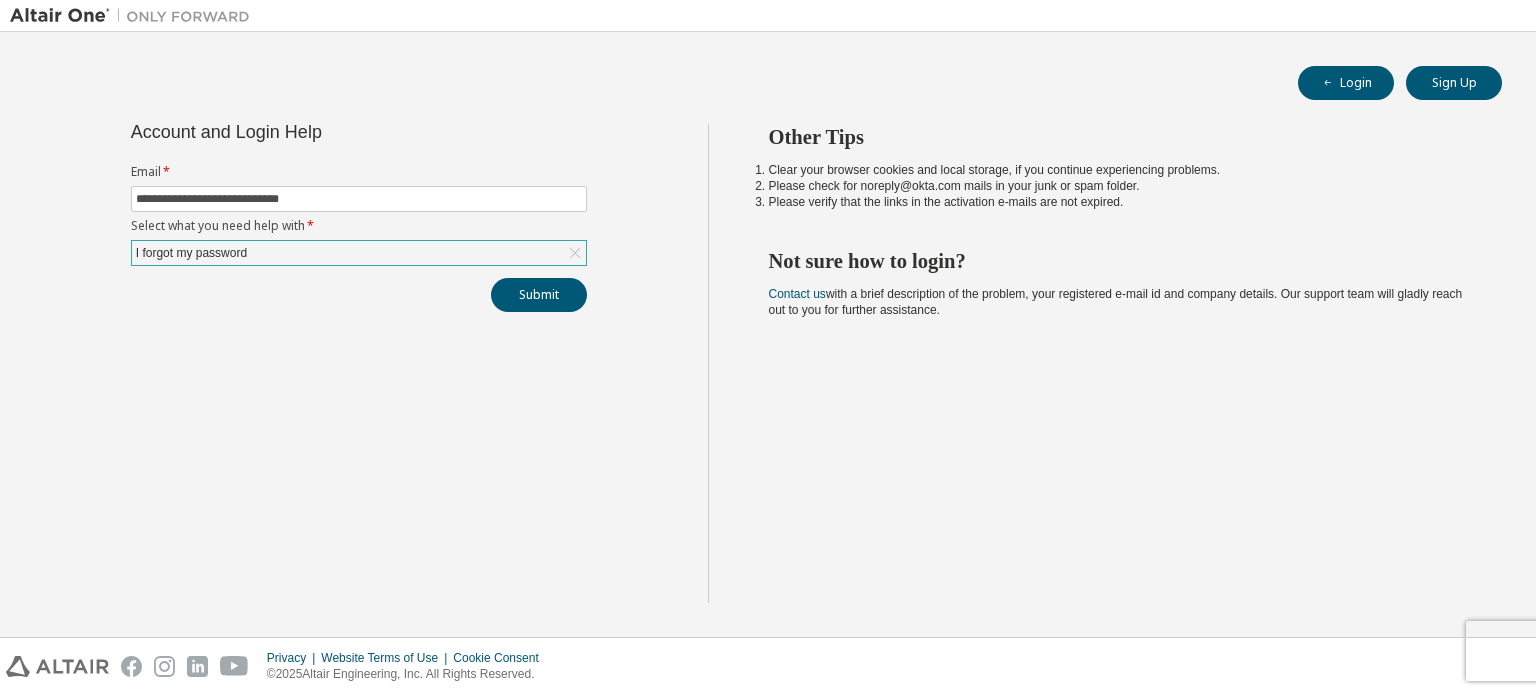 click on "**********" at bounding box center [359, 363] 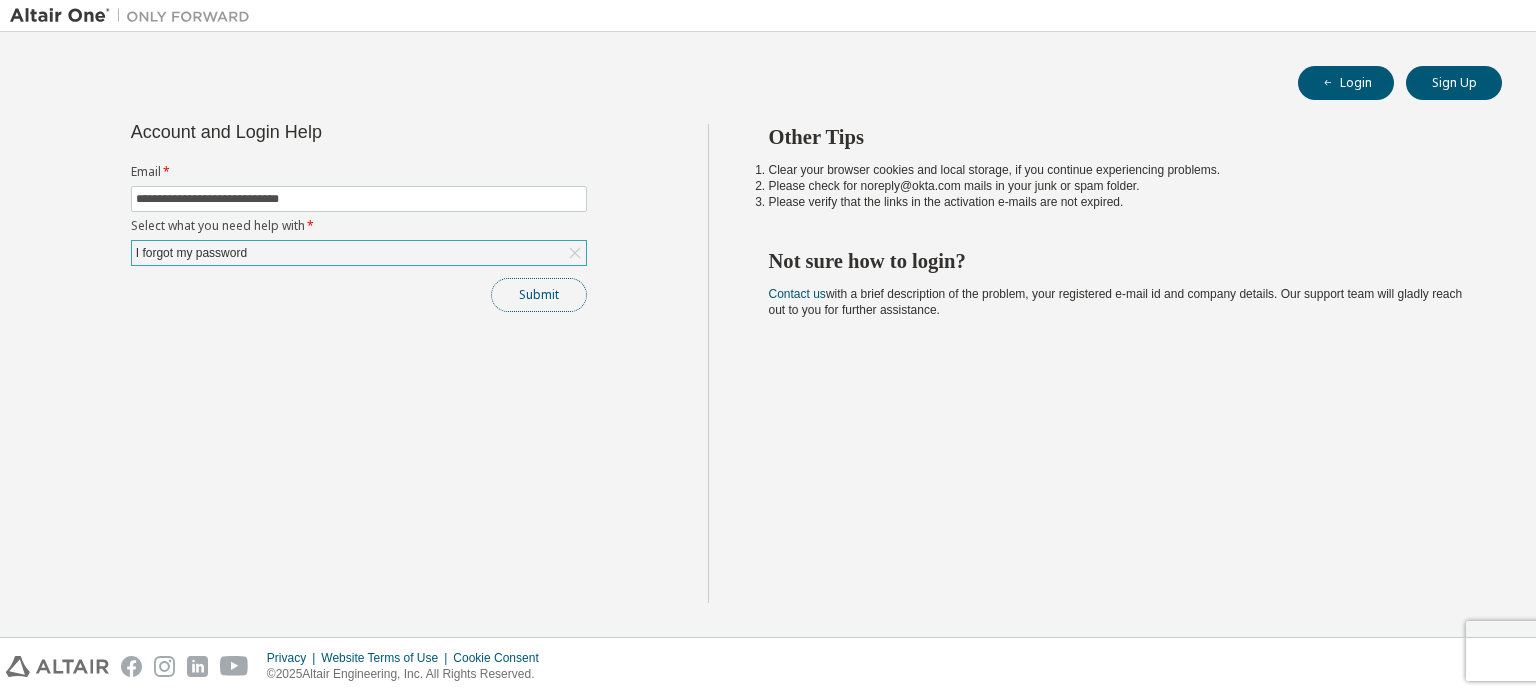 click on "Submit" at bounding box center (539, 295) 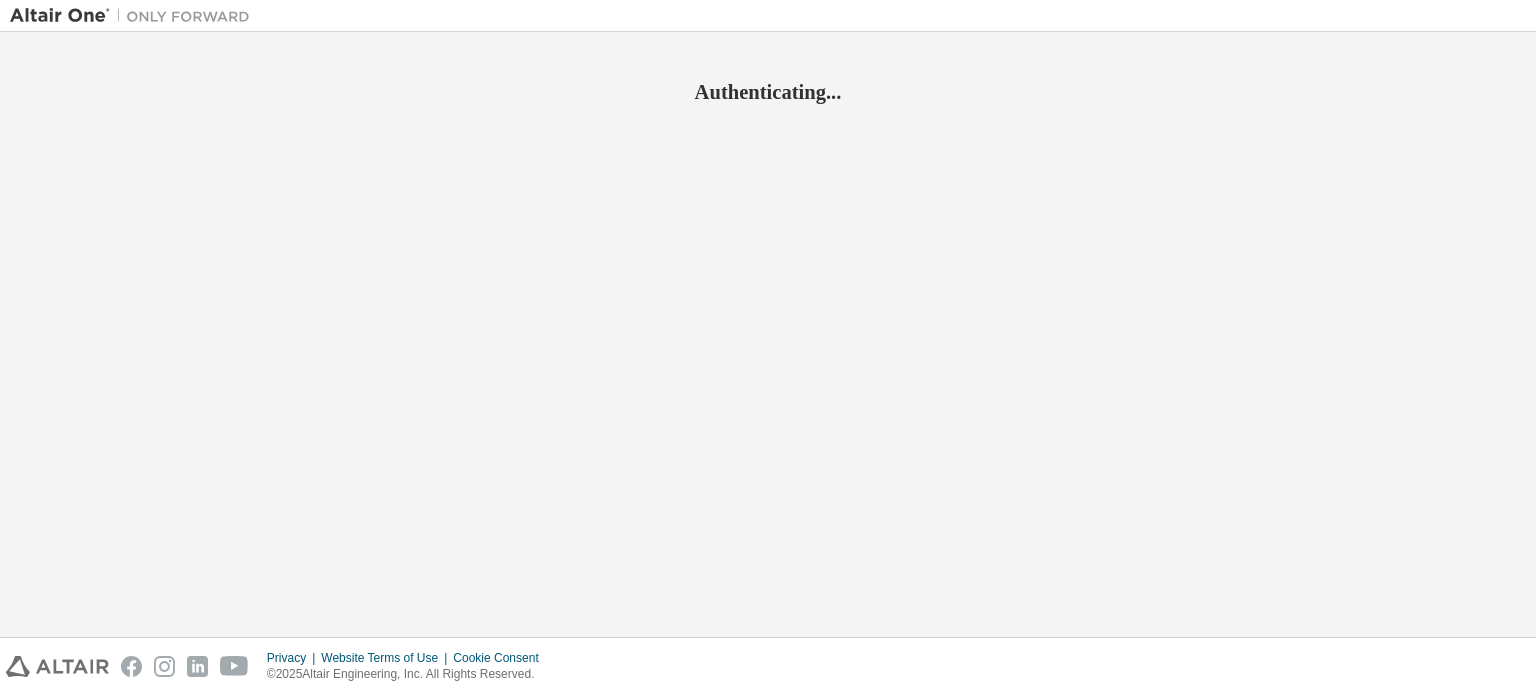 scroll, scrollTop: 0, scrollLeft: 0, axis: both 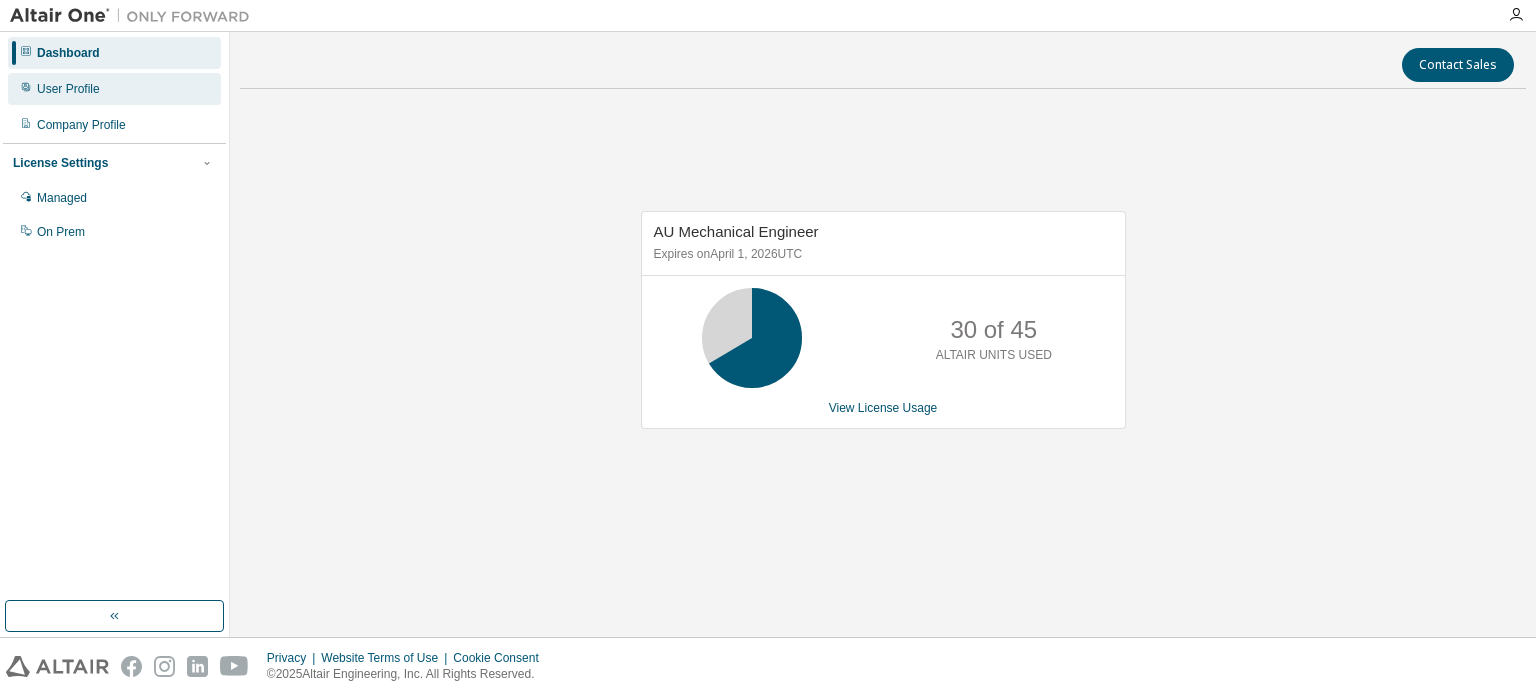 click on "User Profile" at bounding box center [68, 89] 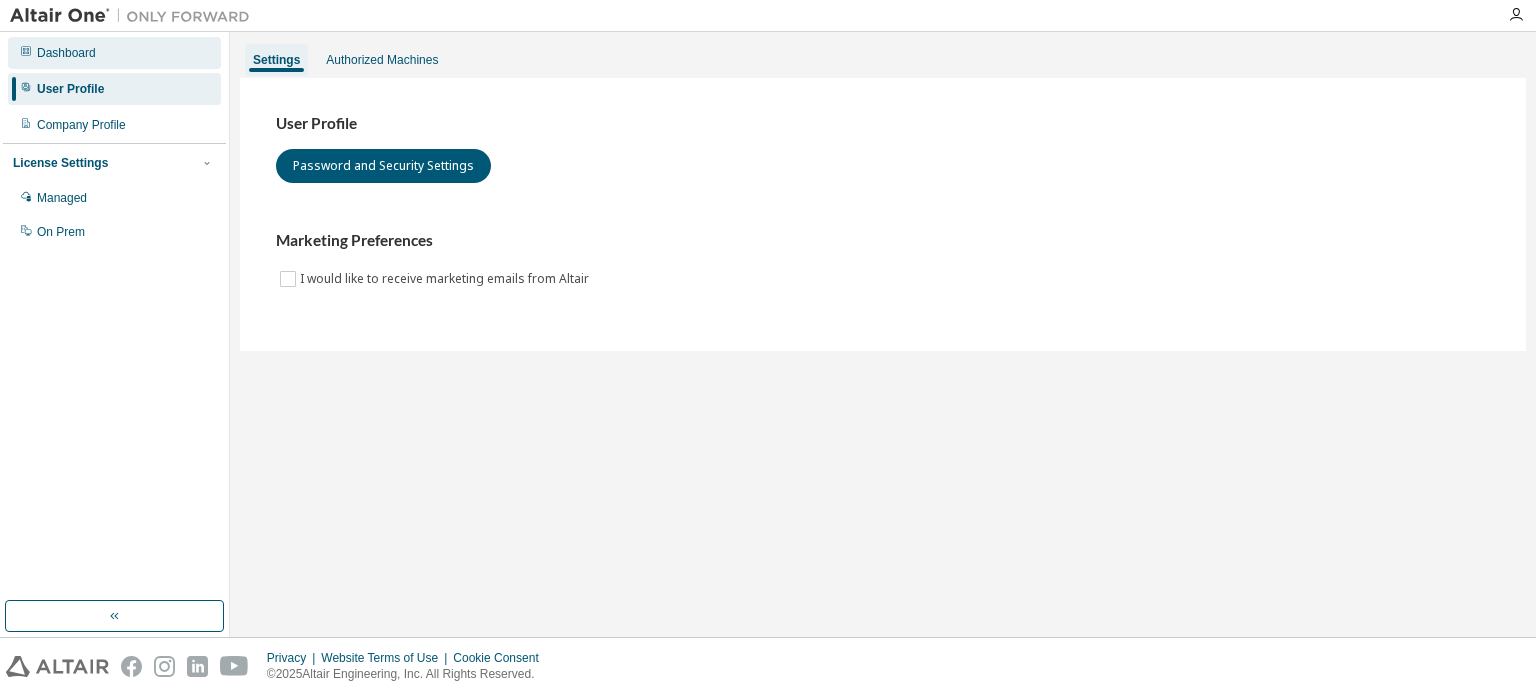 click on "Dashboard" at bounding box center (66, 53) 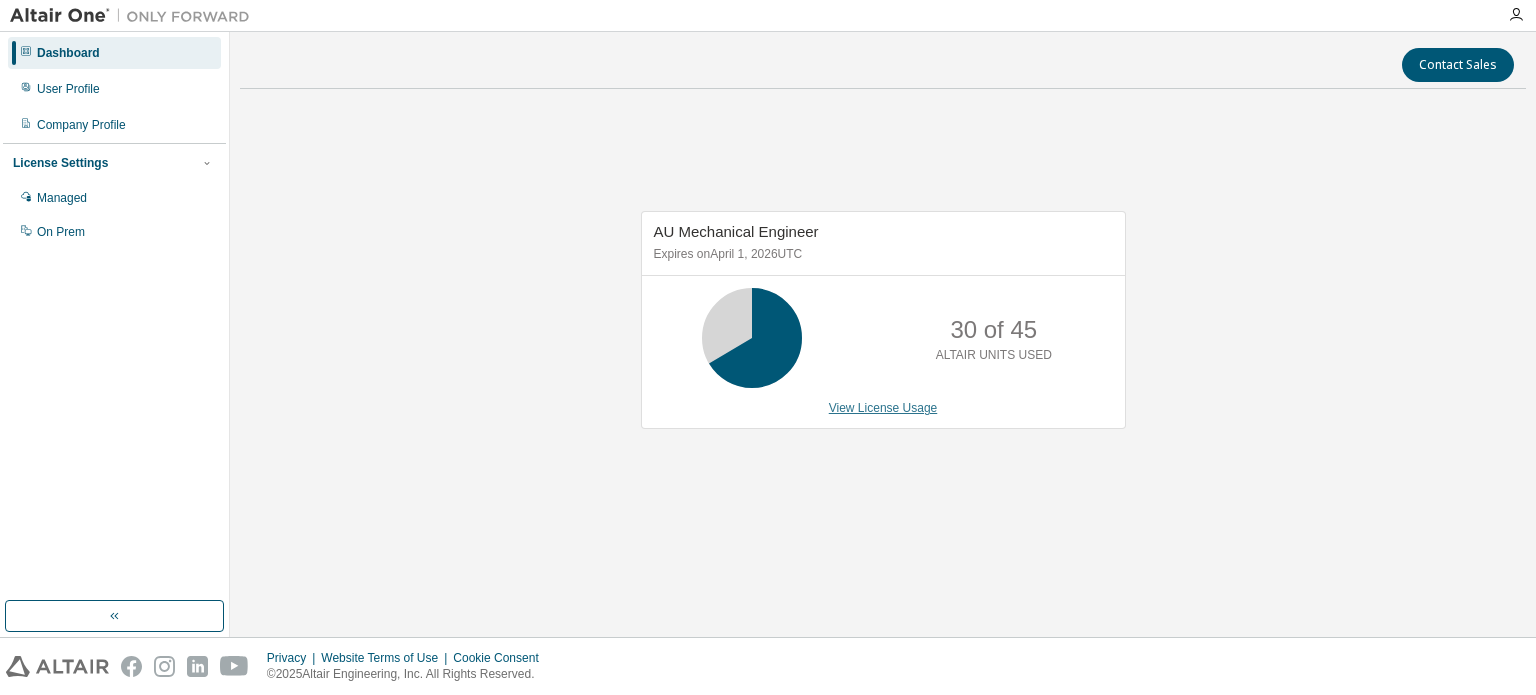 click on "View License Usage" at bounding box center [883, 408] 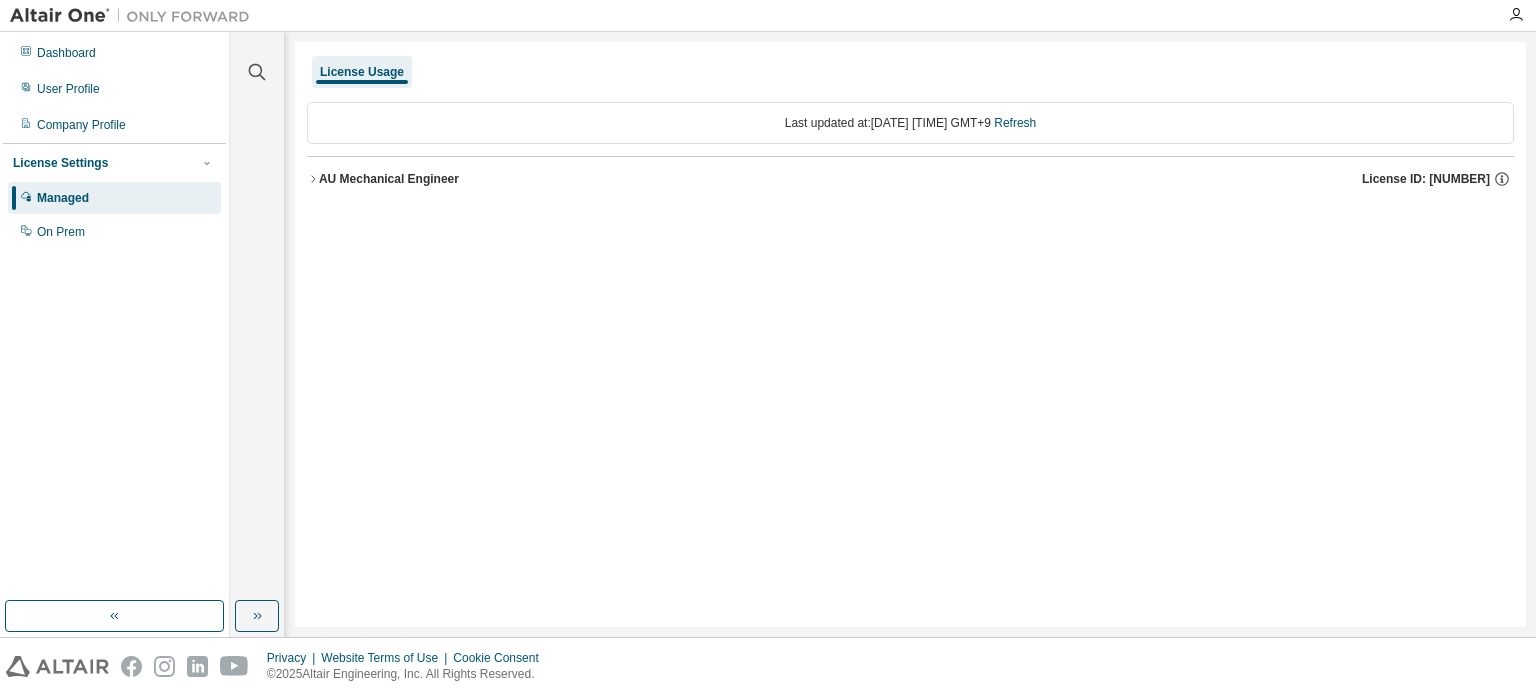 click 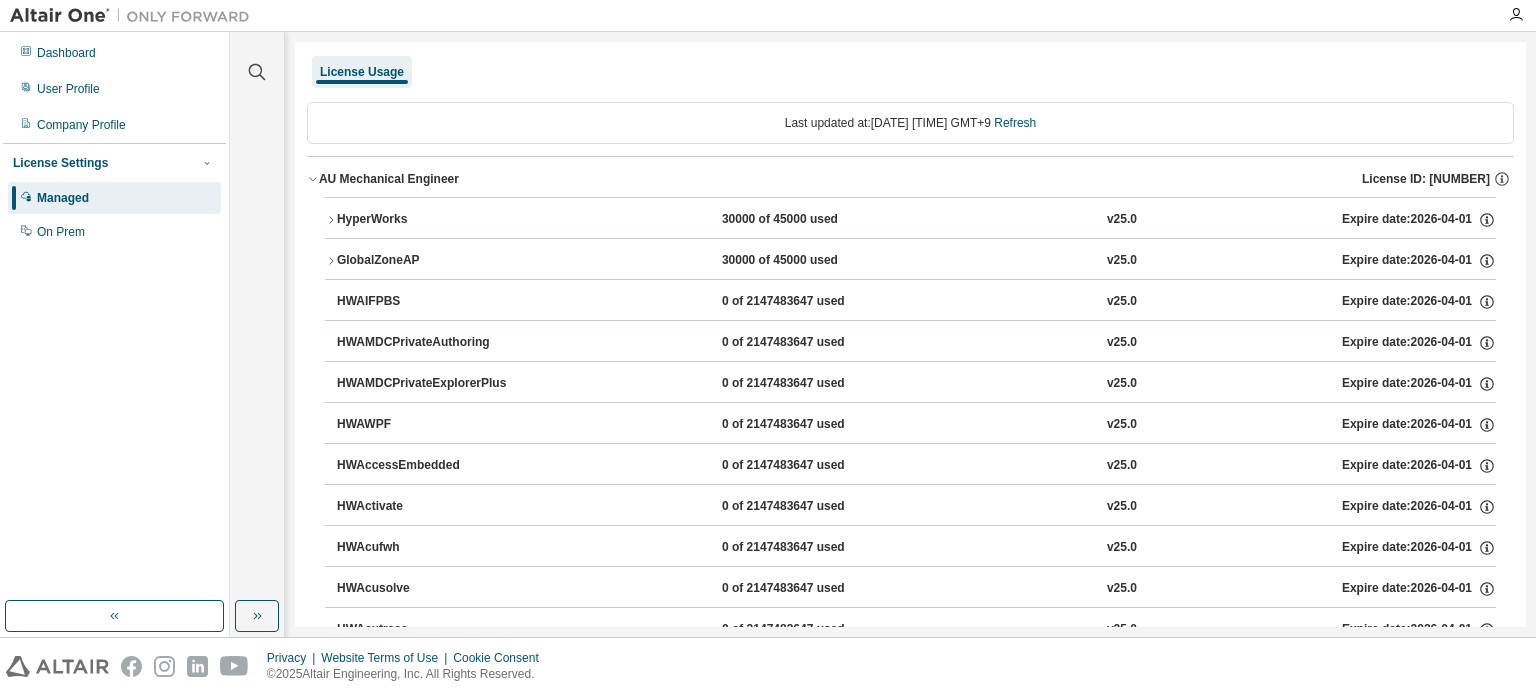 click 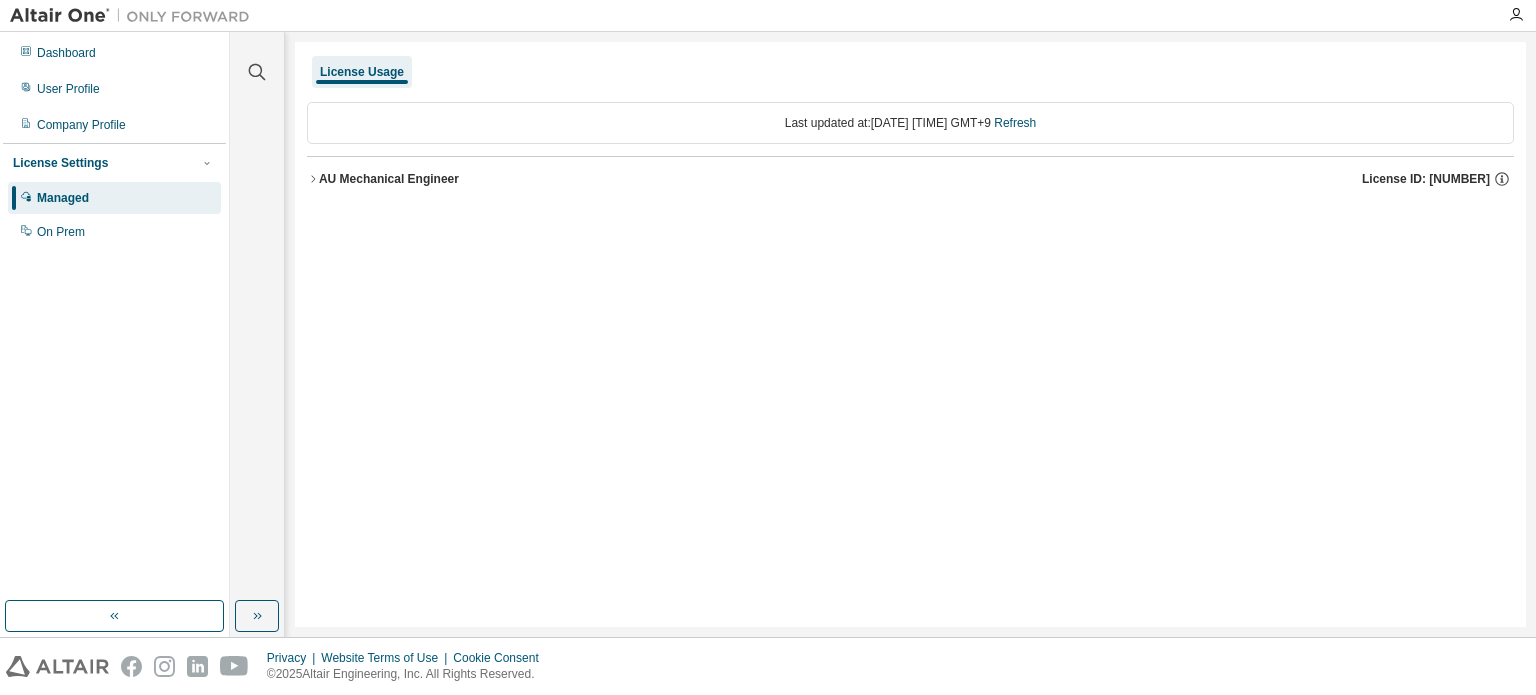 click on "Dashboard User Profile Company Profile License Settings Managed On Prem" at bounding box center [114, 316] 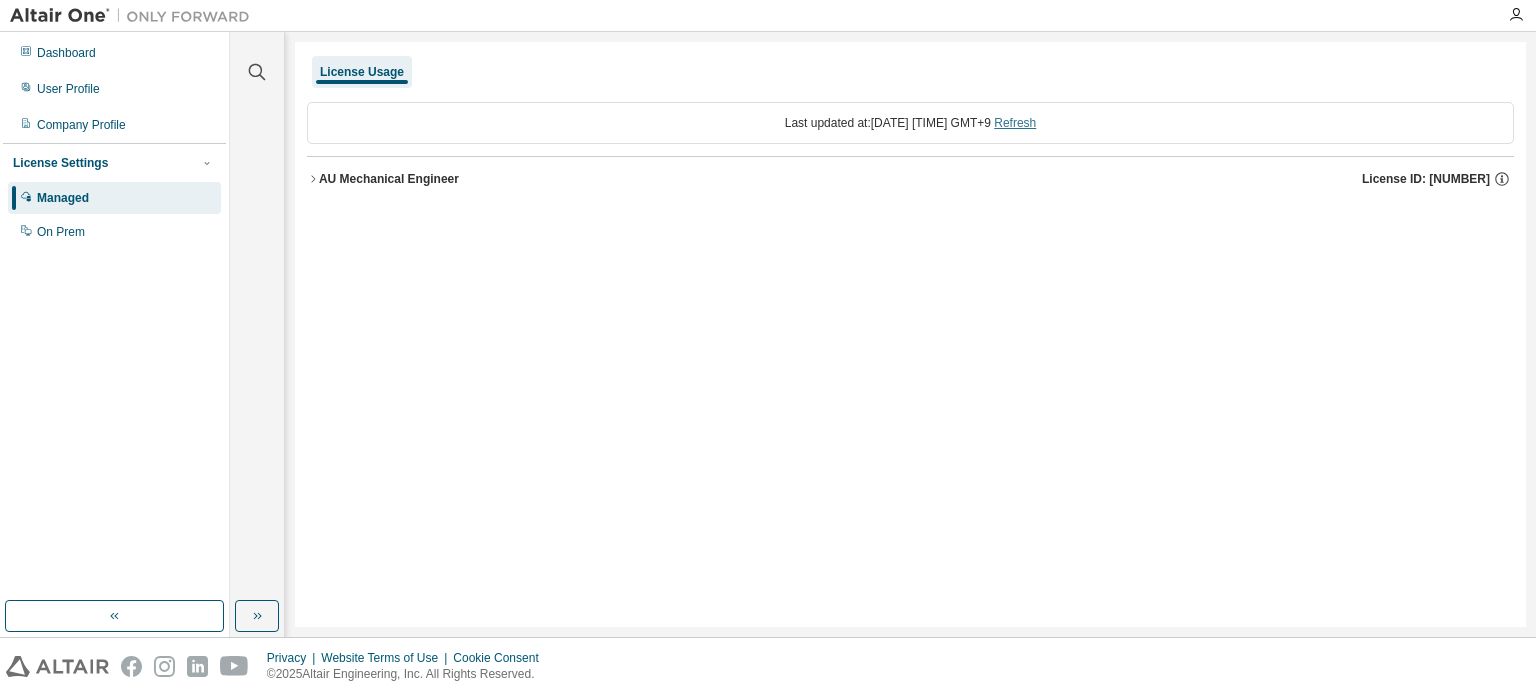click on "Refresh" at bounding box center [1015, 123] 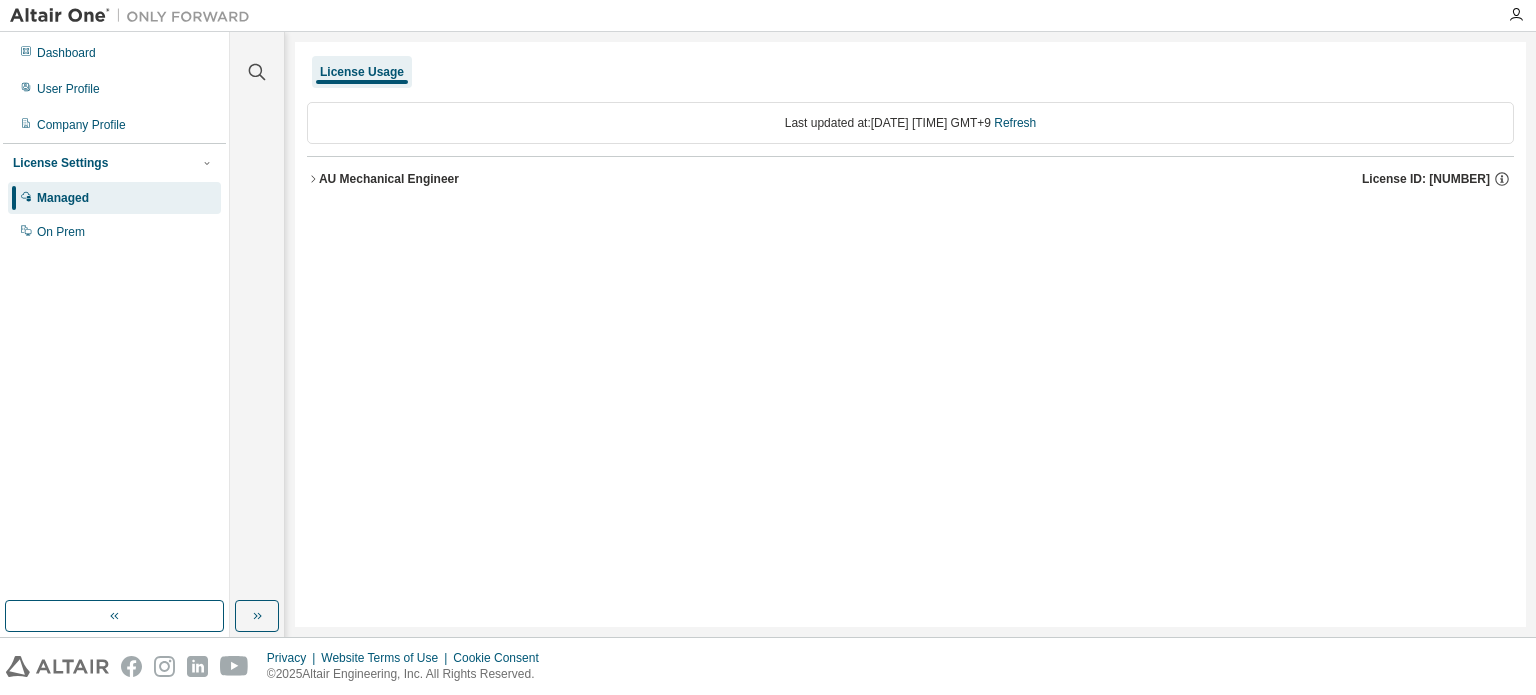 click on "AU Mechanical Engineer License ID: [NUMBER]" at bounding box center (910, 179) 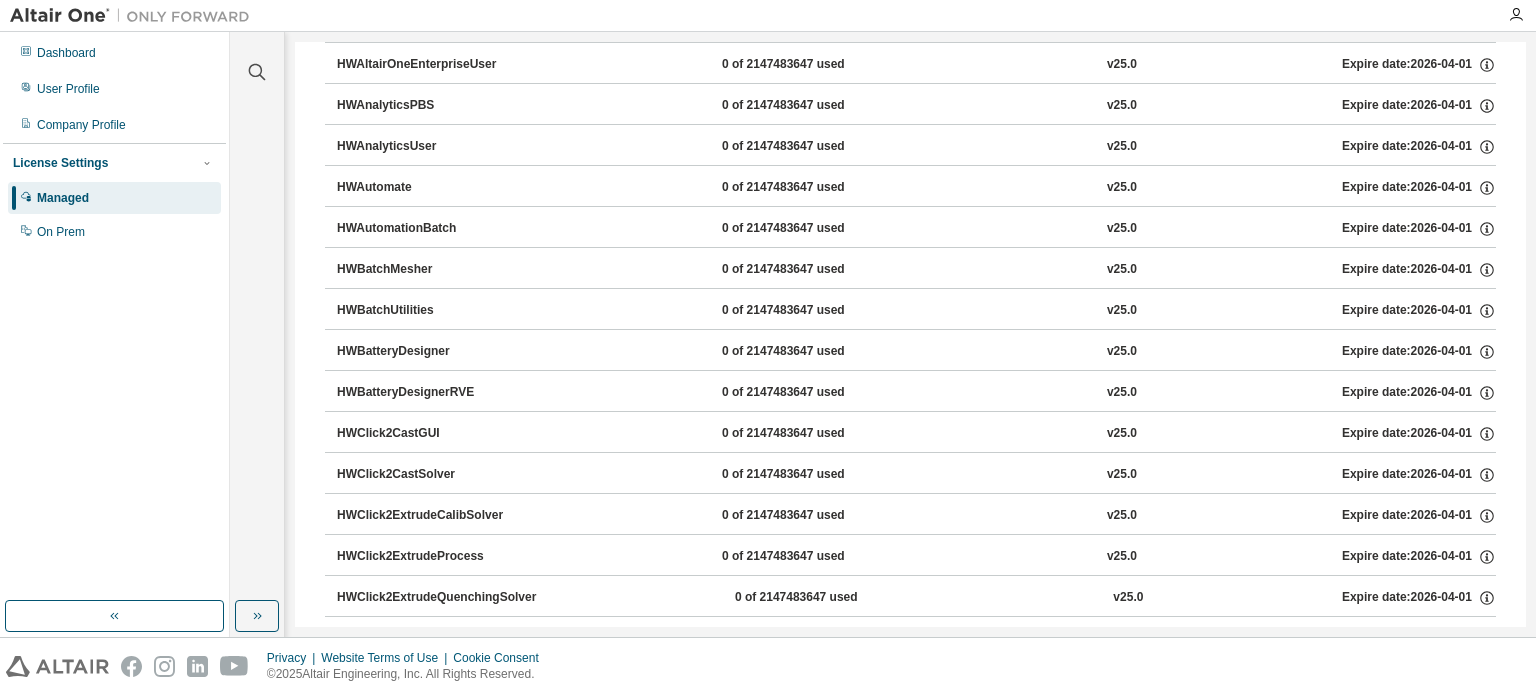 scroll, scrollTop: 1000, scrollLeft: 0, axis: vertical 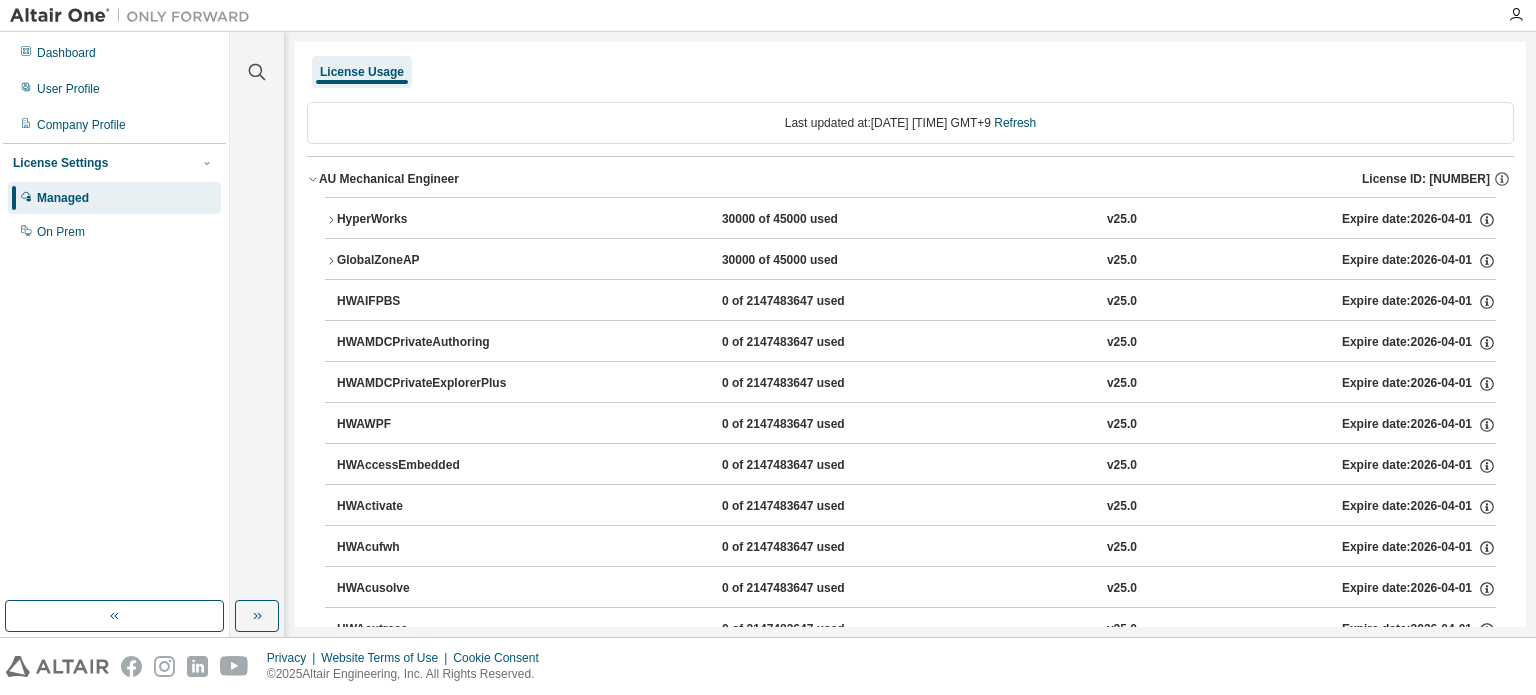 click on "HyperWorks 30000 of 45000 used v25.0 Expire date:  [DATE]" at bounding box center (910, 220) 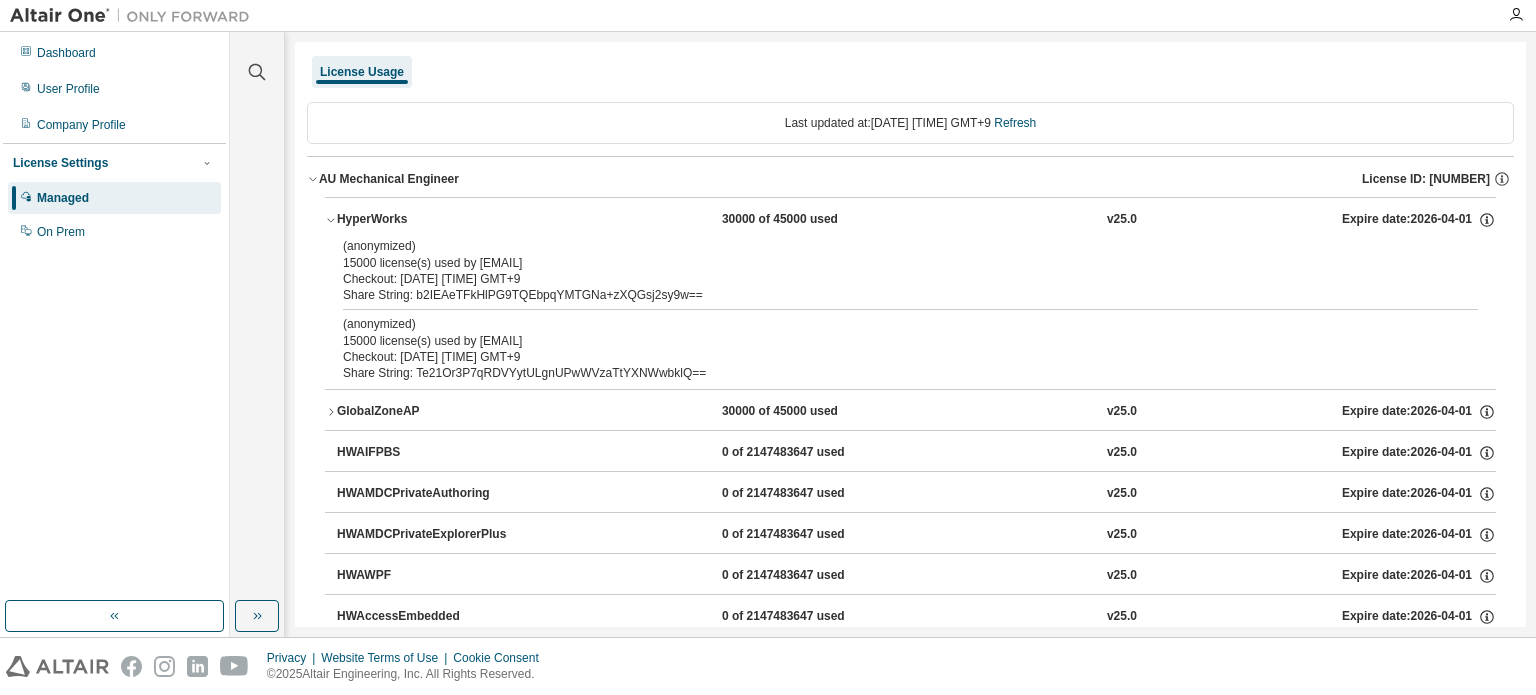 click on "HyperWorks 30000 of 45000 used v25.0 Expire date:  [DATE]" at bounding box center (910, 220) 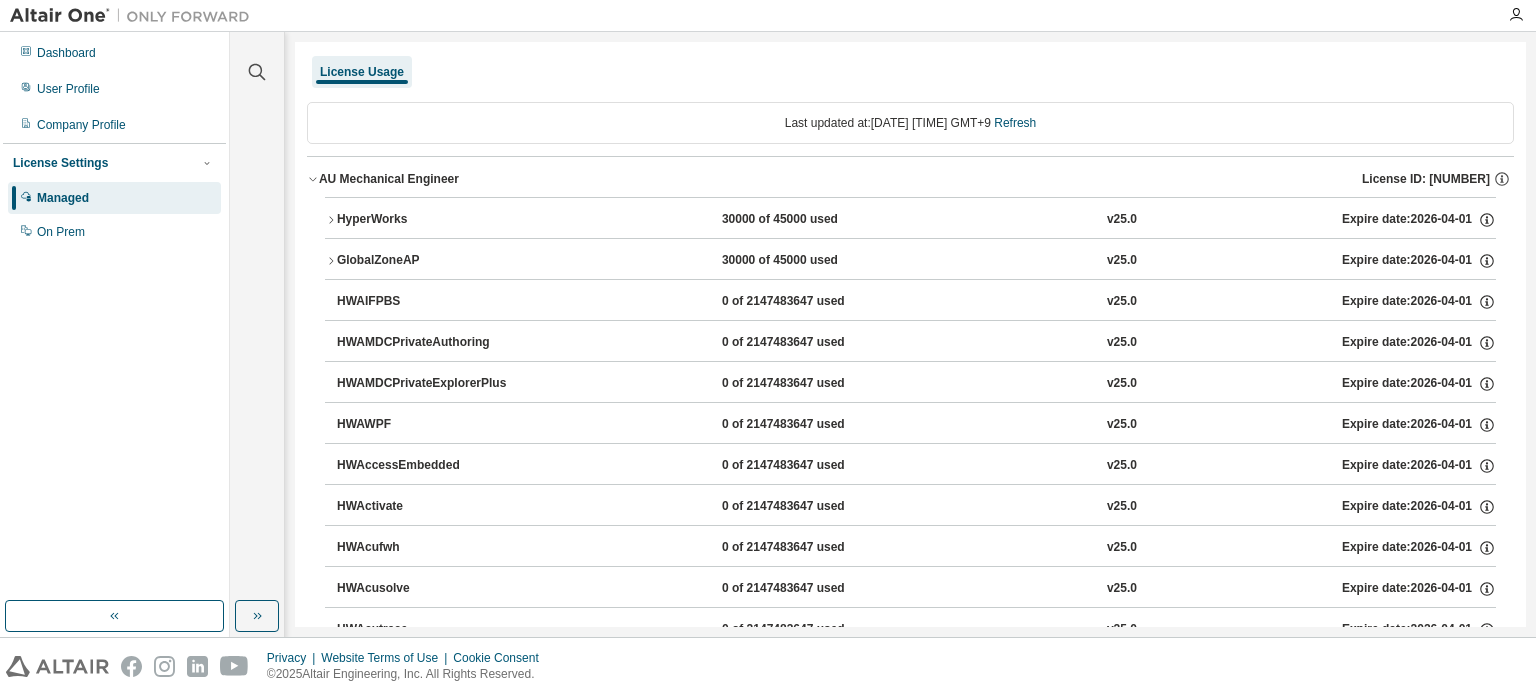 click on "GlobalZoneAP" at bounding box center (427, 261) 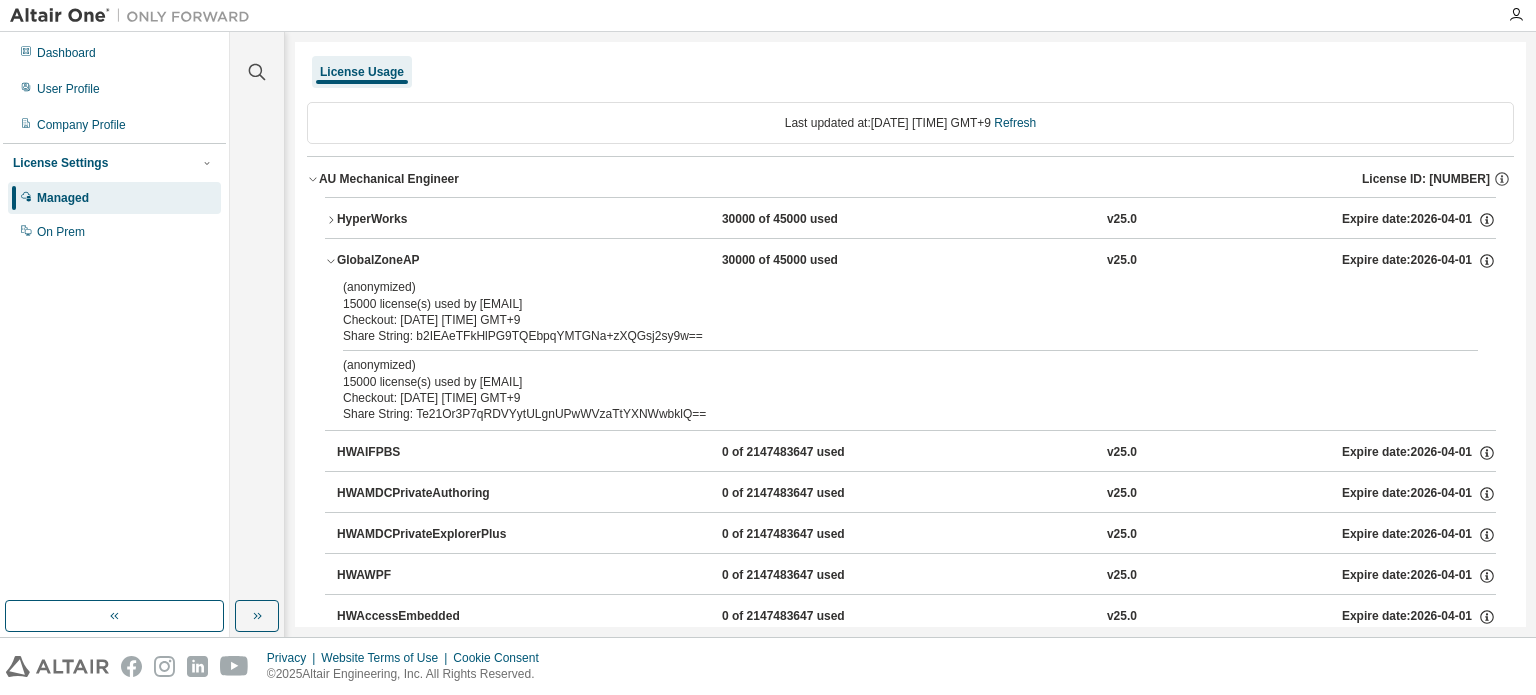 click on "GlobalZoneAP" at bounding box center (427, 261) 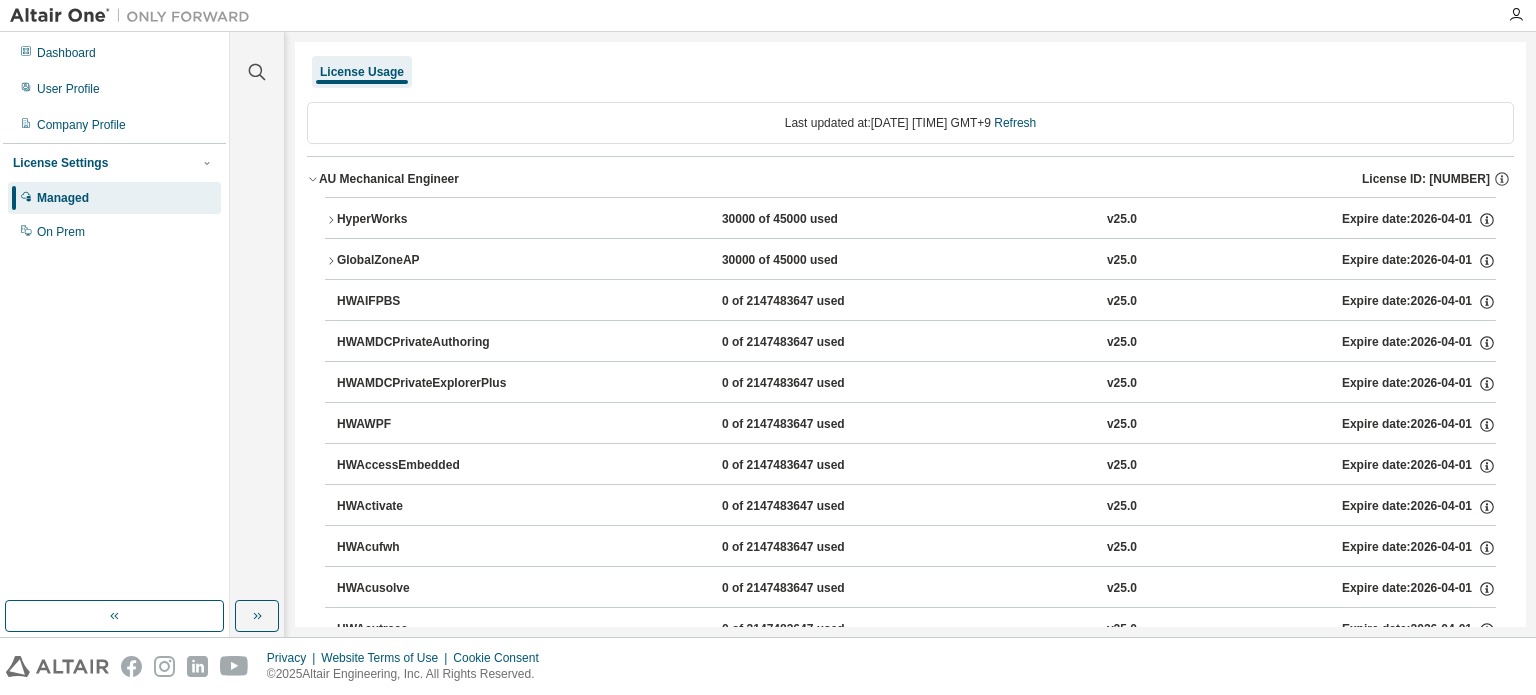 click on "License Usage Last updated at:  [DATE] [TIME] GMT+9   Refresh AU Mechanical Engineer License ID: [NUMBER] HyperWorks 30000 of 45000 used v25.0 Expire date:  [DATE] GlobalZoneAP 30000 of 45000 used v25.0 Expire date:  [DATE] HWAIFPBS 0 of 2147483647 used v25.0 Expire date:  [DATE] HWAMDCPrivateAuthoring 0 of 2147483647 used v25.0 Expire date:  [DATE] HWAMDCPrivateExplorerPlus 0 of 2147483647 used v25.0 Expire date:  [DATE] HWAWPF 0 of 2147483647 used v25.0 Expire date:  [DATE] HWAccessEmbedded 0 of 2147483647 used v25.0 Expire date:  [DATE] HWActivate 0 of 2147483647 used v25.0 Expire date:  [DATE] HWAcufwh 0 of 2147483647 used v25.0 Expire date:  [DATE] HWAcusolve 0 of 2147483647 used v25.0 Expire date:  [DATE] HWAcutrace 0 of 2147483647 used v25.0 Expire date:  [DATE] HWAcuview 0 of 2147483647 used v25.0 Expire date:  [DATE] HWAltairBushingModel 0 of 2147483647 used v25.0 Expire date:  [DATE] HWAltairCopilotHyperWorks 0 of 2147483647 used v25.0 v8.0" at bounding box center (910, 7148) 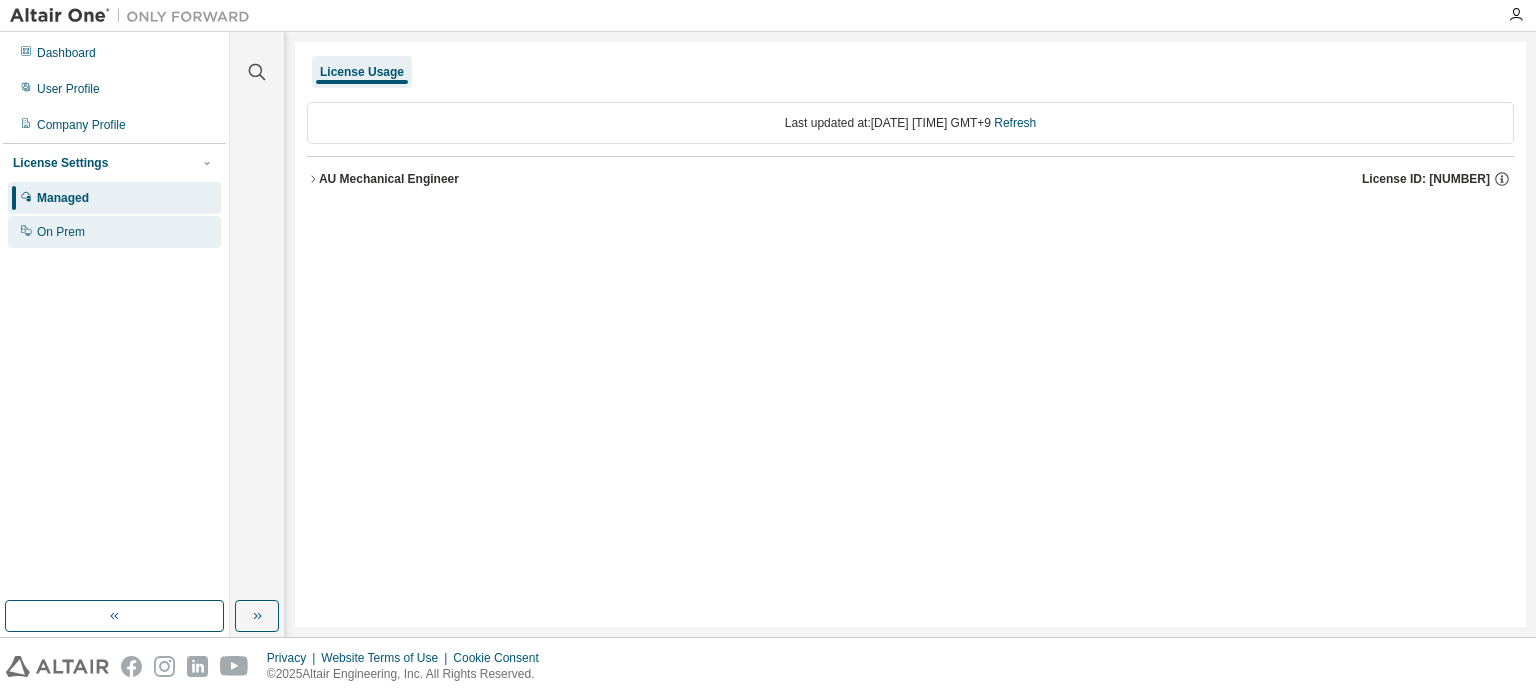 click on "On Prem" at bounding box center [61, 232] 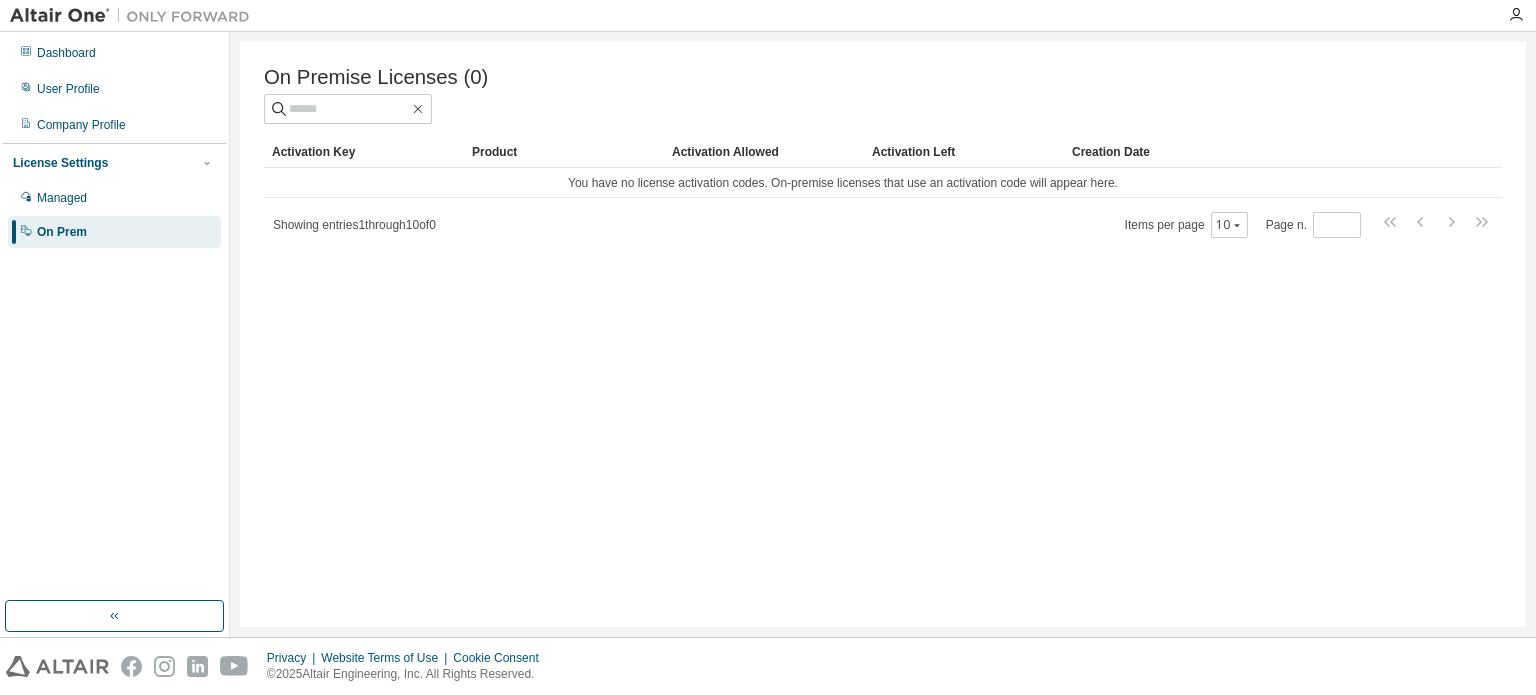 click on "License Settings Managed On Prem" at bounding box center [114, 196] 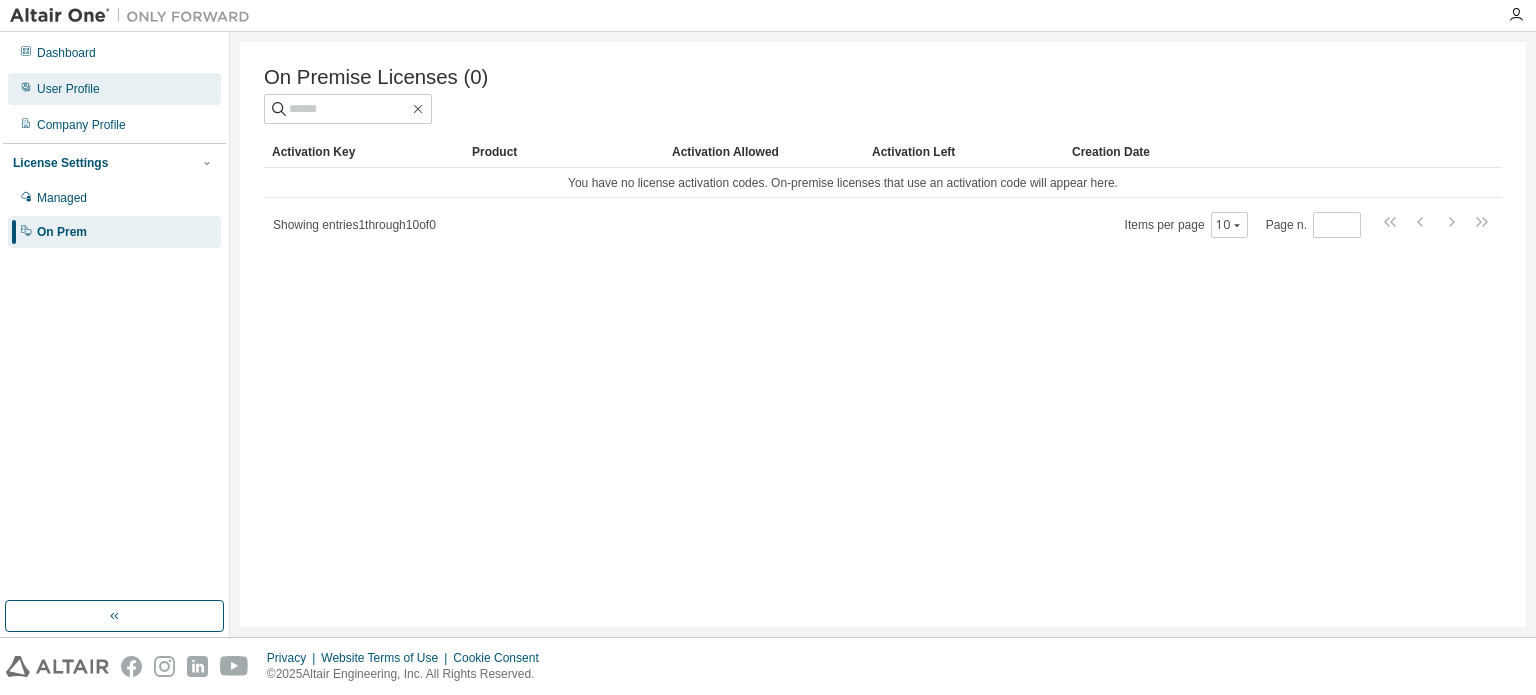 click on "User Profile" at bounding box center [68, 89] 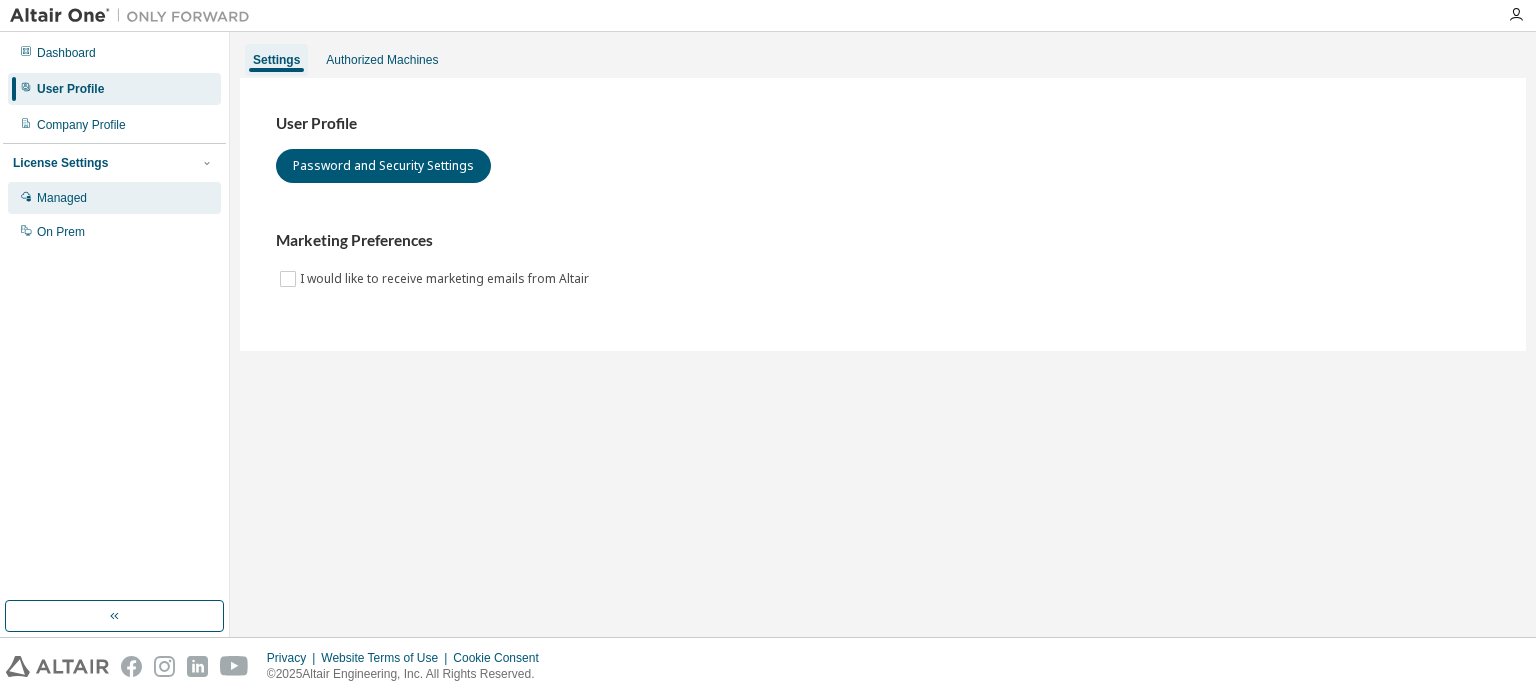 click on "Managed" at bounding box center [62, 198] 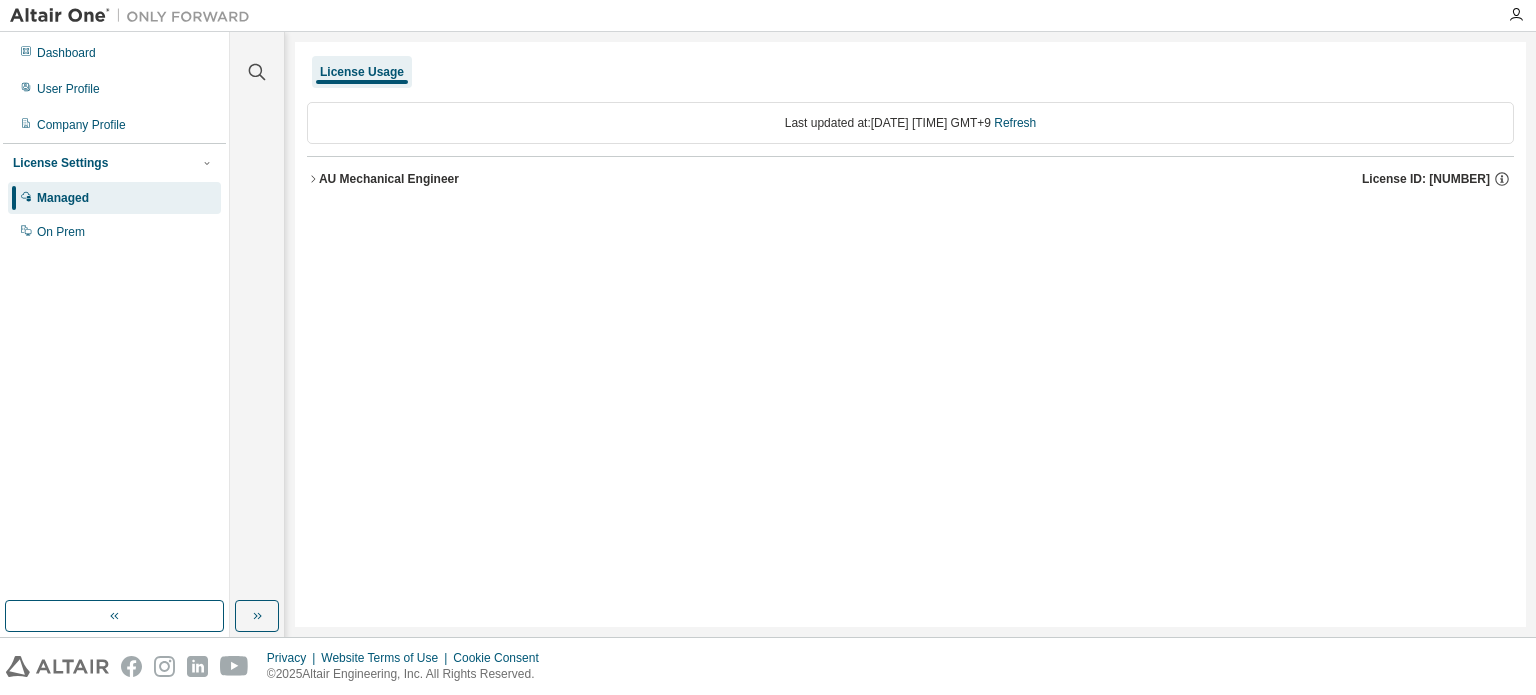 click on "License Settings" at bounding box center (60, 163) 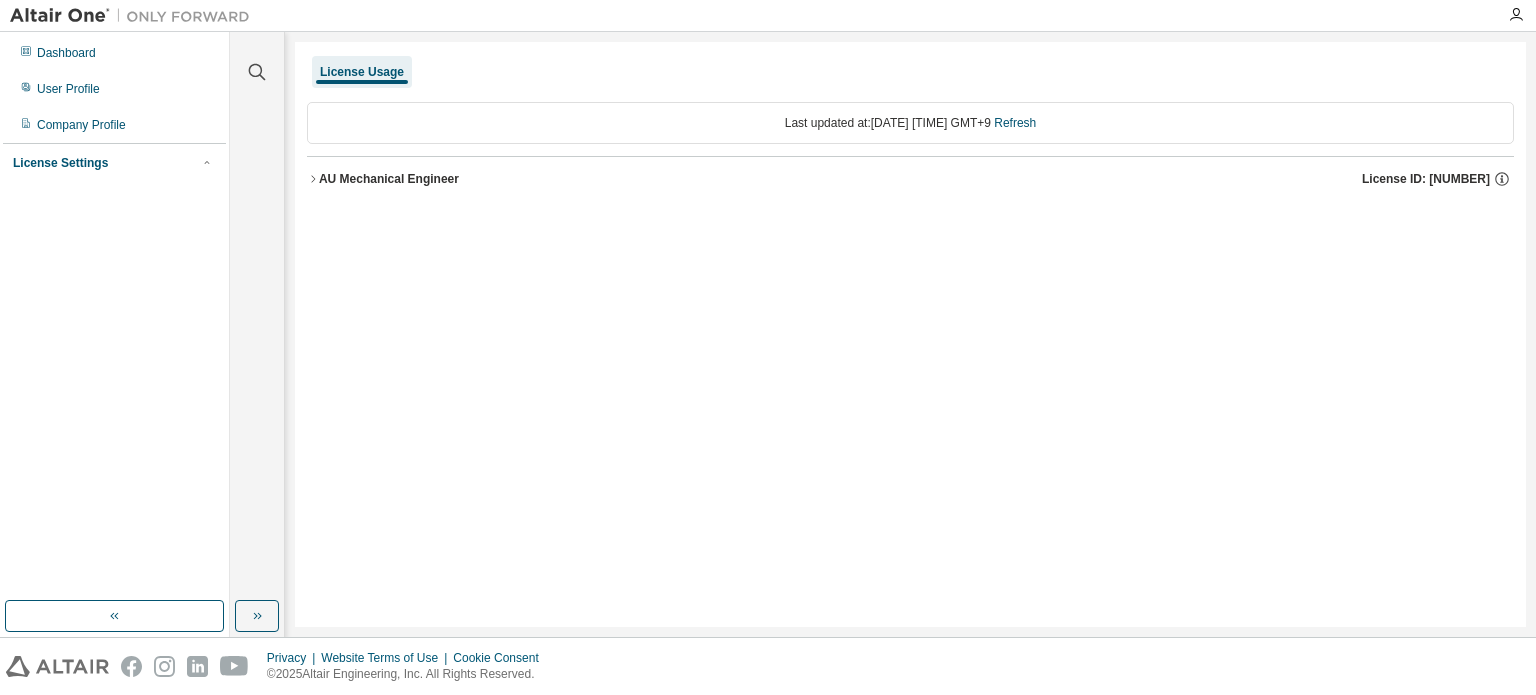 click on "License Settings" at bounding box center [60, 163] 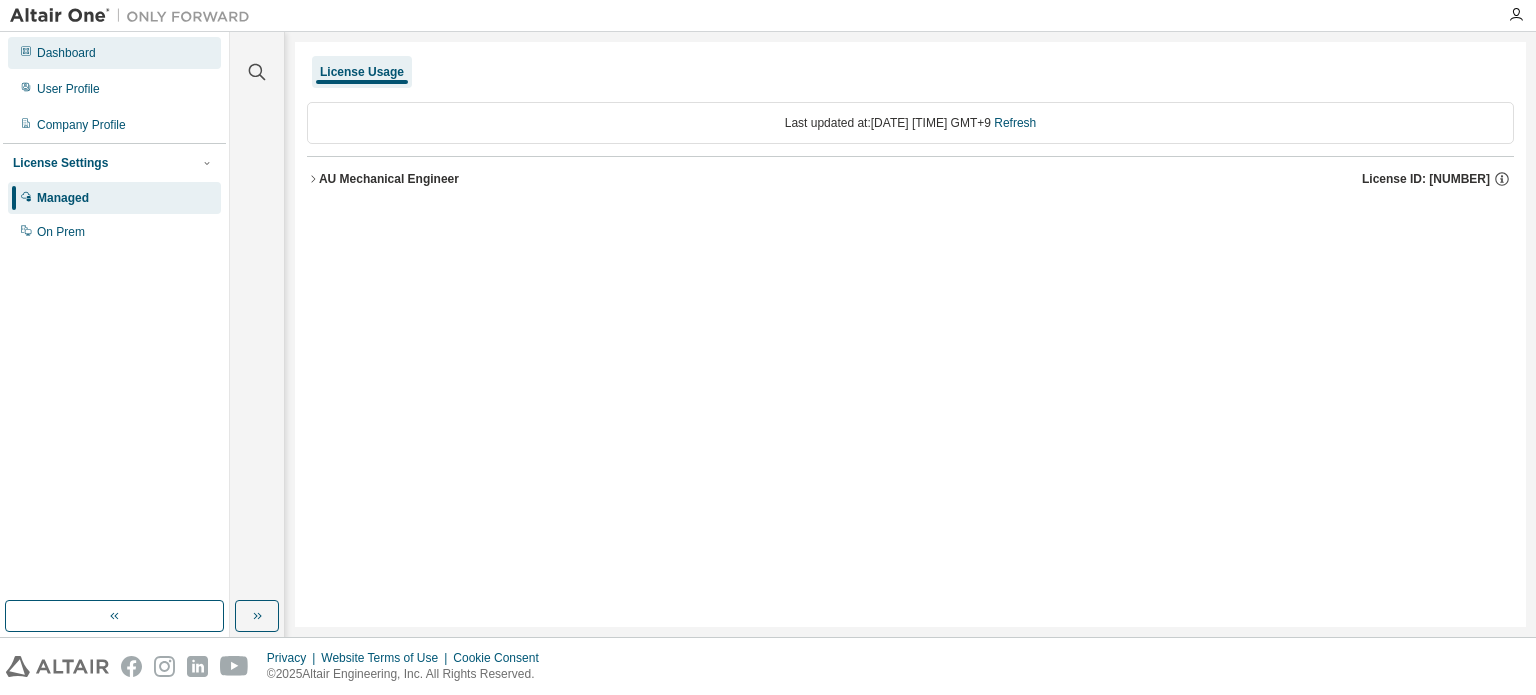 click on "Dashboard" at bounding box center [66, 53] 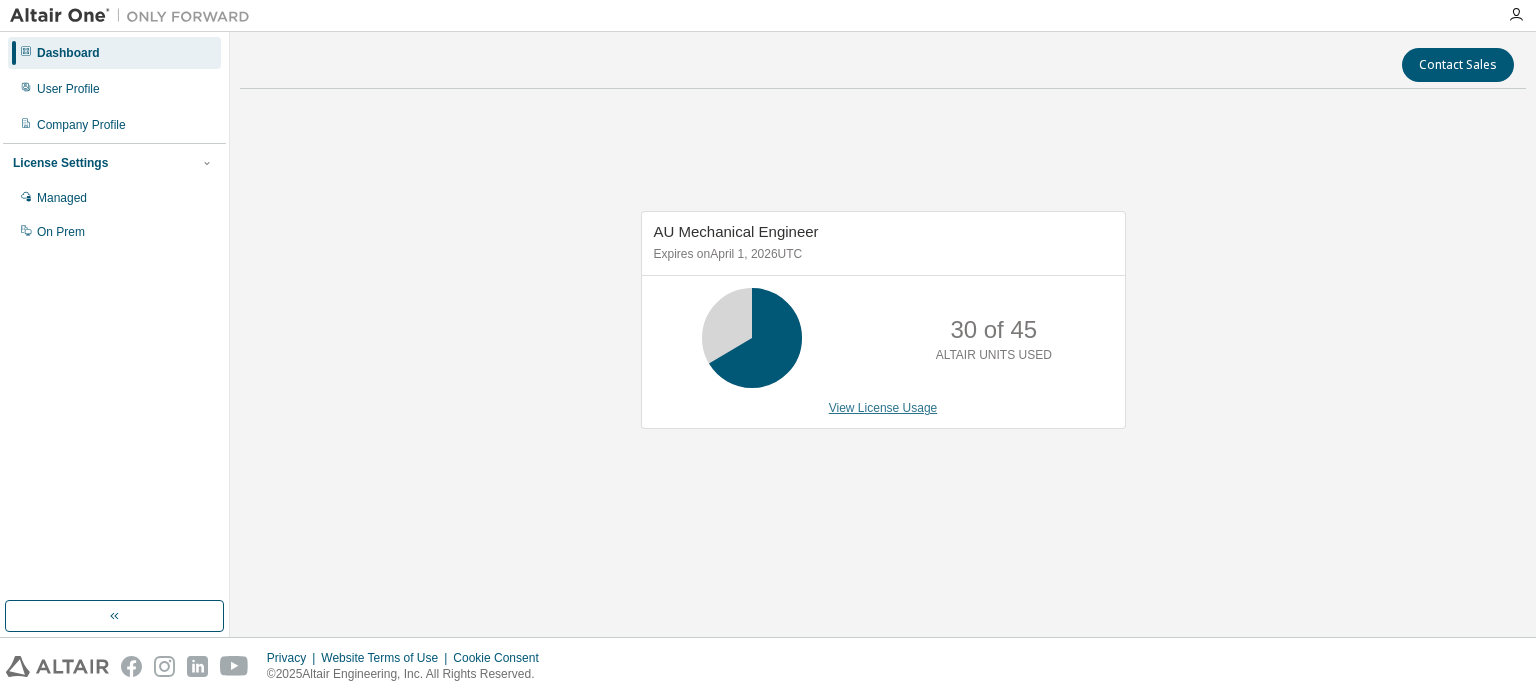 click on "View License Usage" at bounding box center [883, 408] 